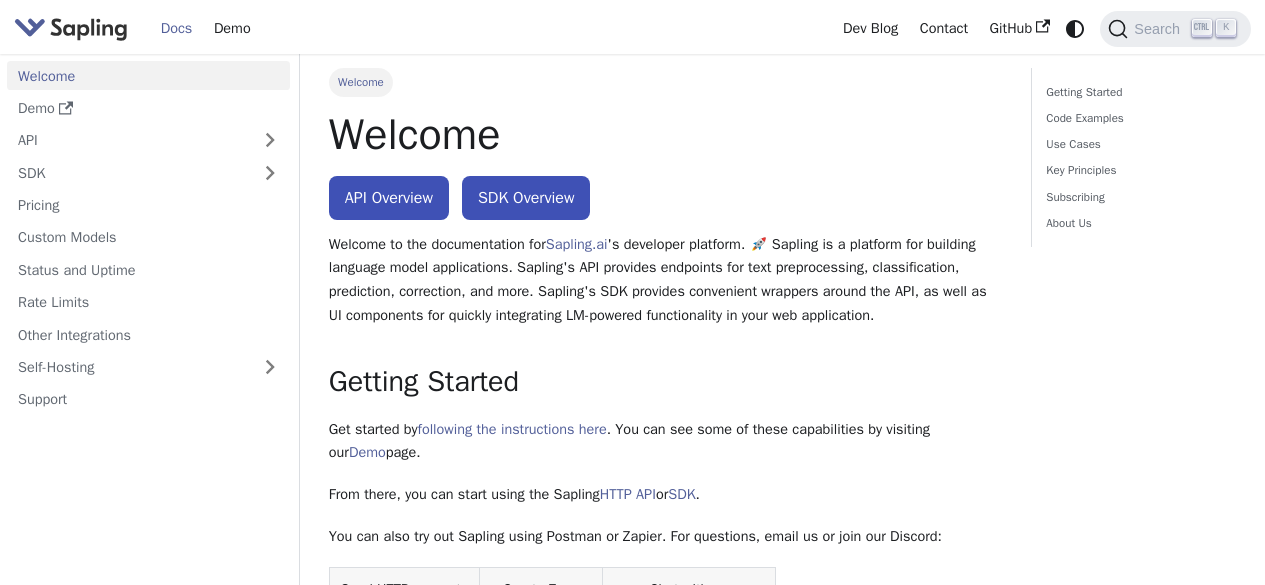scroll, scrollTop: 0, scrollLeft: 0, axis: both 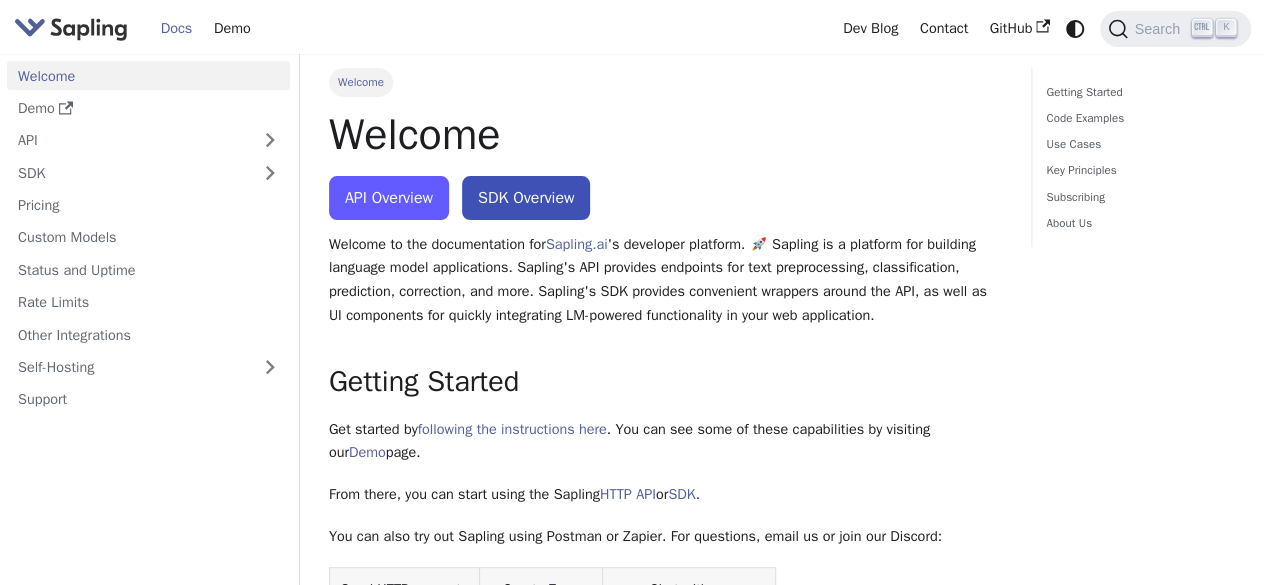 click on "API Overview" at bounding box center [389, 198] 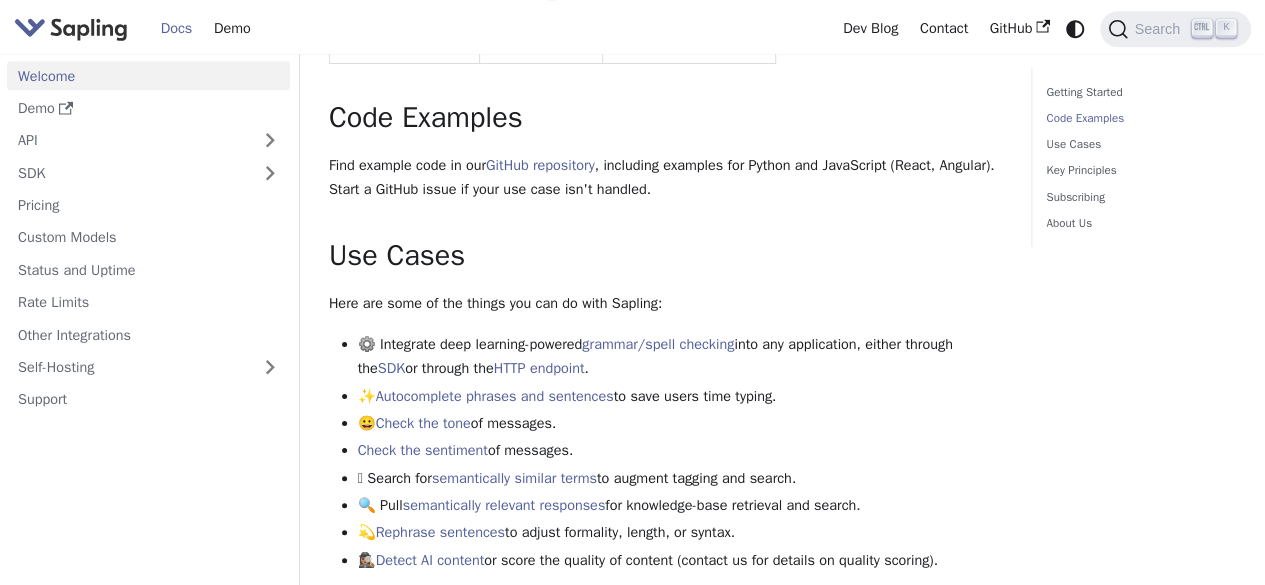 scroll, scrollTop: 634, scrollLeft: 0, axis: vertical 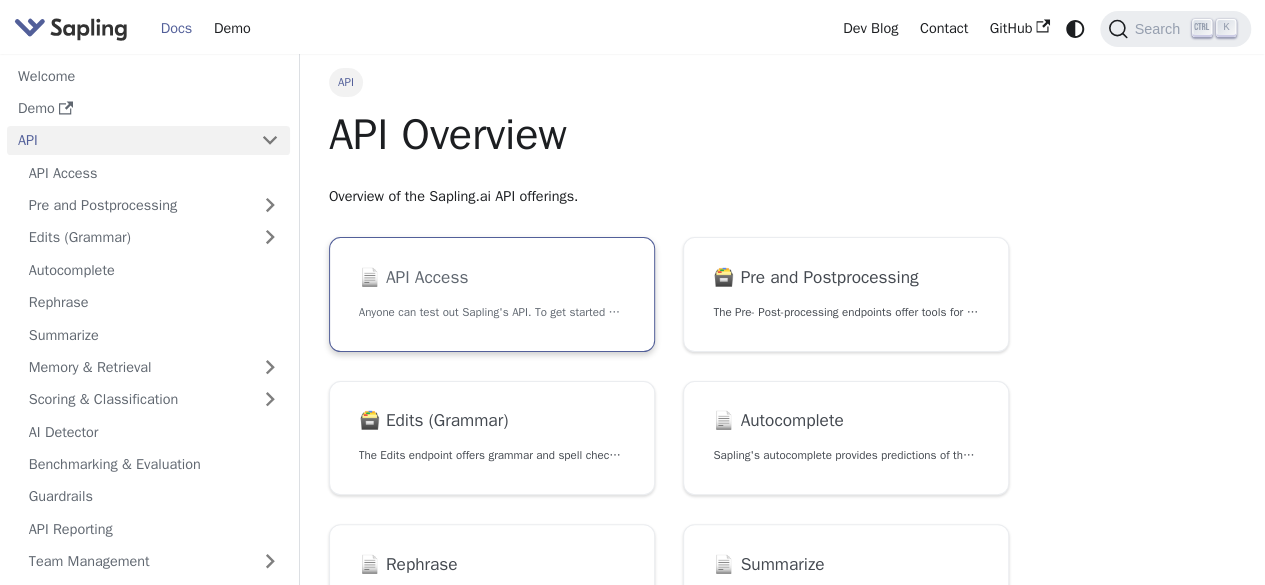click on "📄️   API Access Anyone can test out Sapling's API. To get started with the API, simply:" at bounding box center [492, 294] 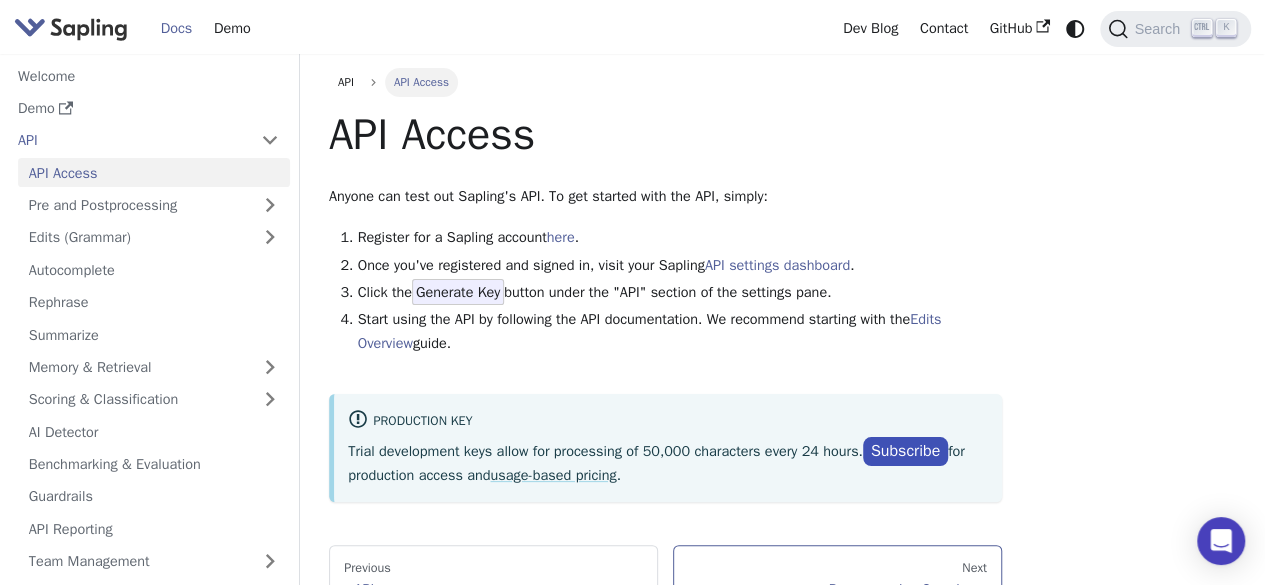scroll, scrollTop: 269, scrollLeft: 0, axis: vertical 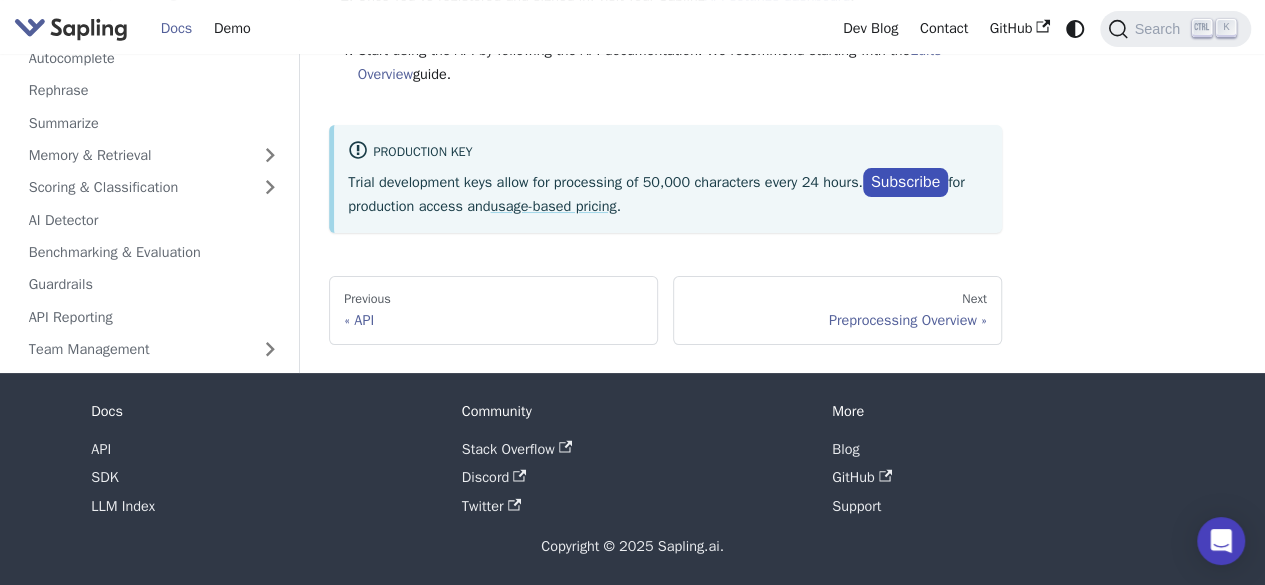 click on "Docs API SDK LLM Index Community Stack Overflow Discord Twitter More Blog GitHub Support Copyright © 2025 Sapling.ai." at bounding box center (632, 480) 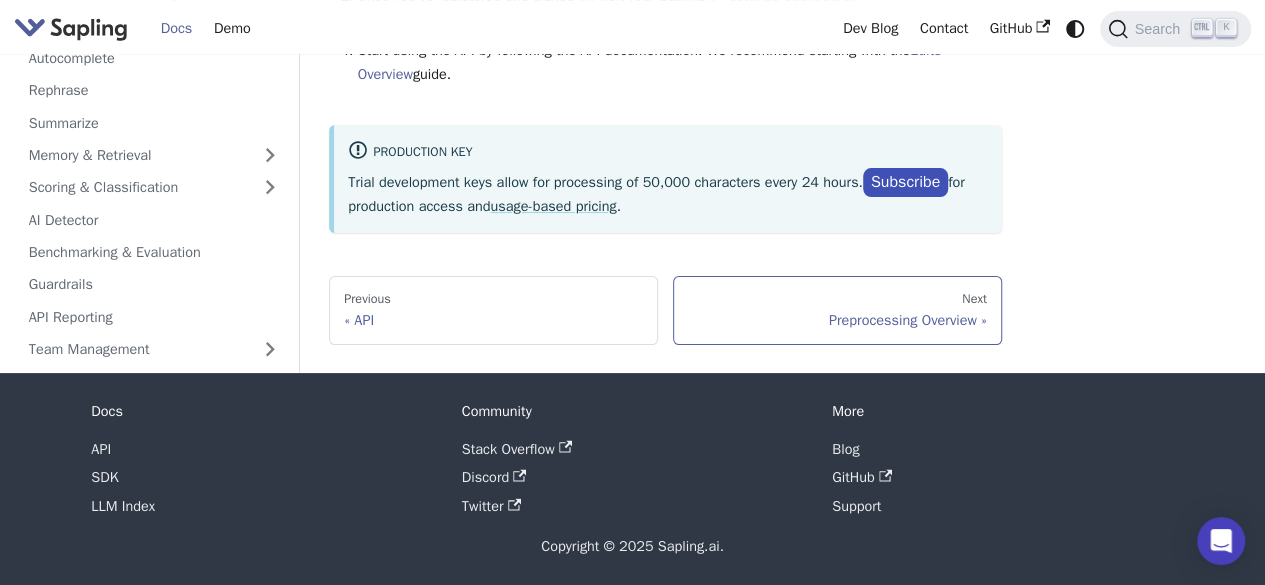 scroll, scrollTop: 0, scrollLeft: 0, axis: both 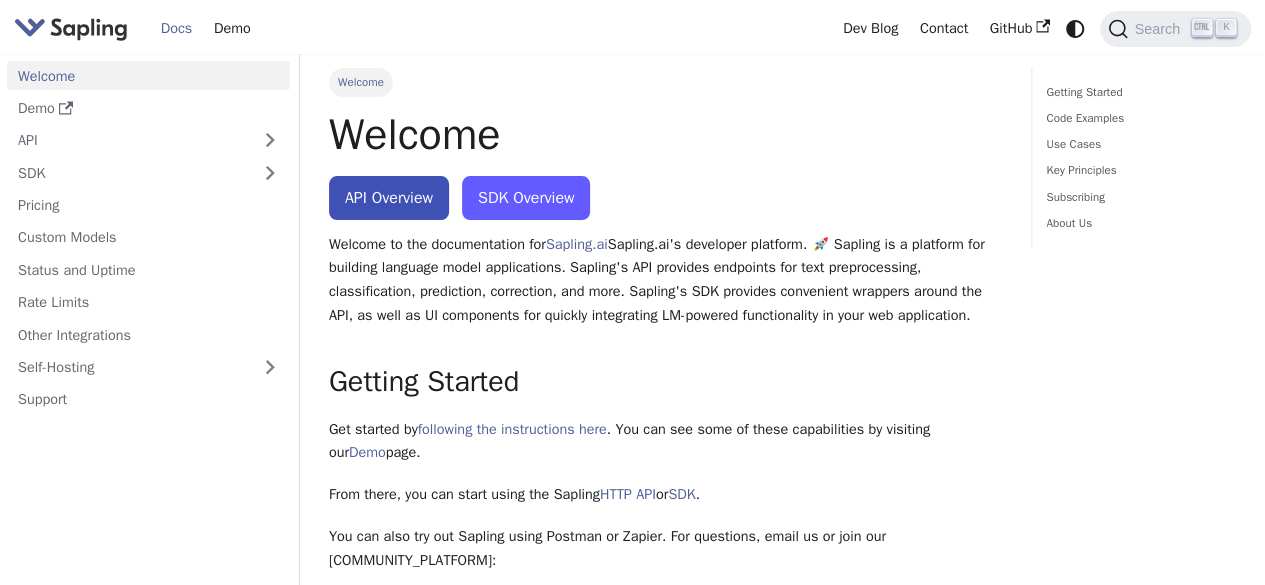 click on "SDK Overview" at bounding box center [526, 198] 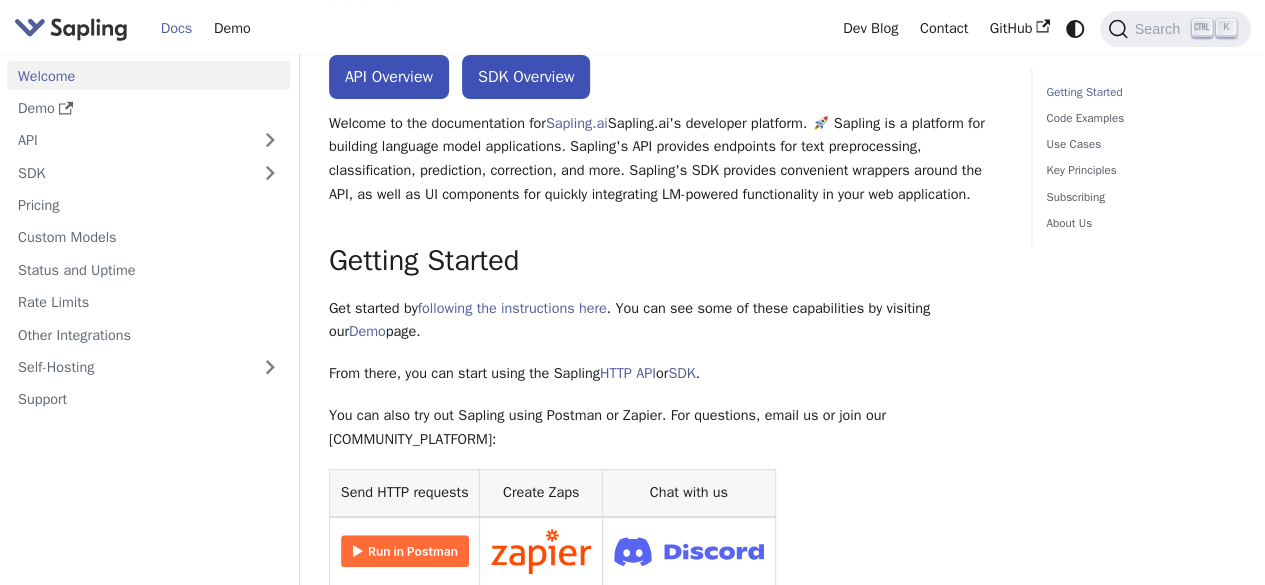 scroll, scrollTop: 0, scrollLeft: 0, axis: both 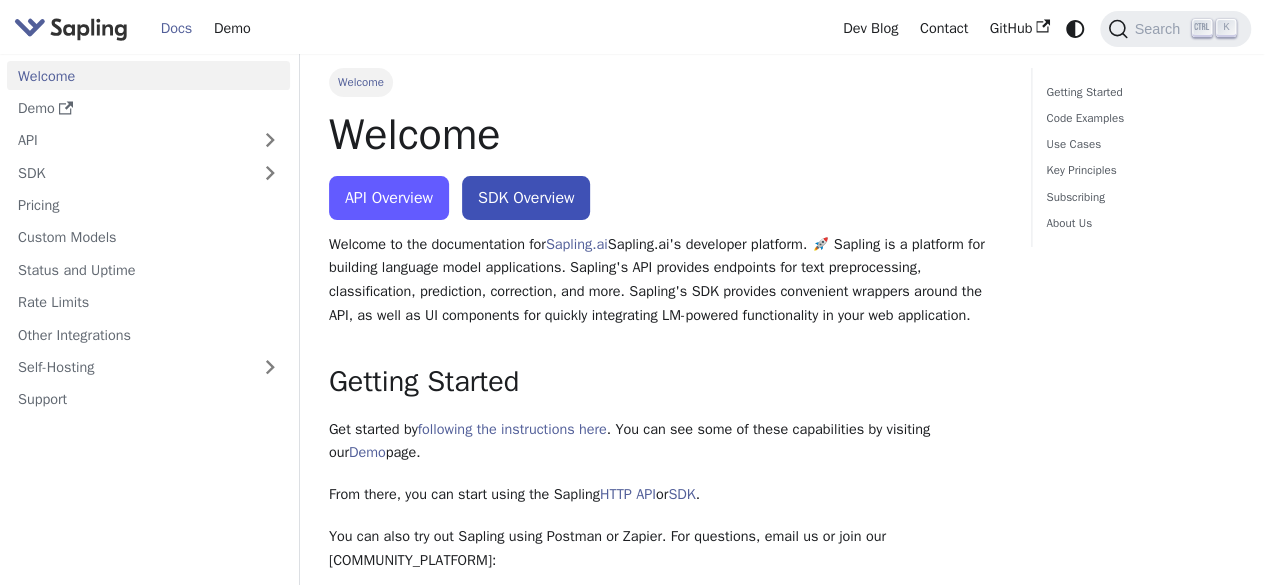 click on "API Overview" at bounding box center [389, 198] 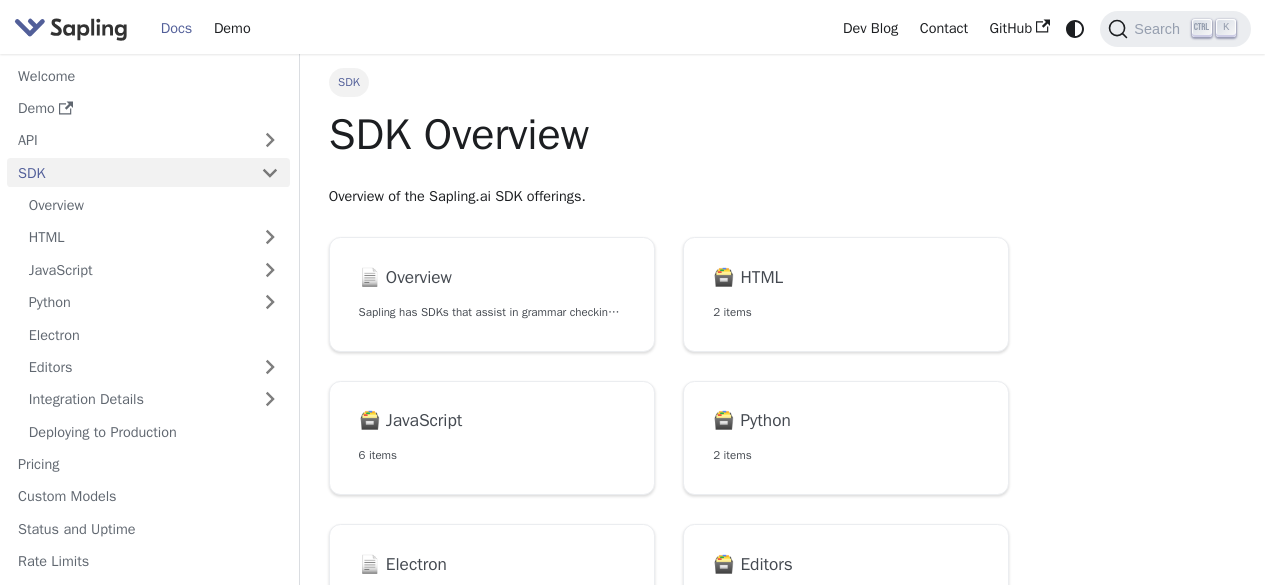 scroll, scrollTop: 0, scrollLeft: 0, axis: both 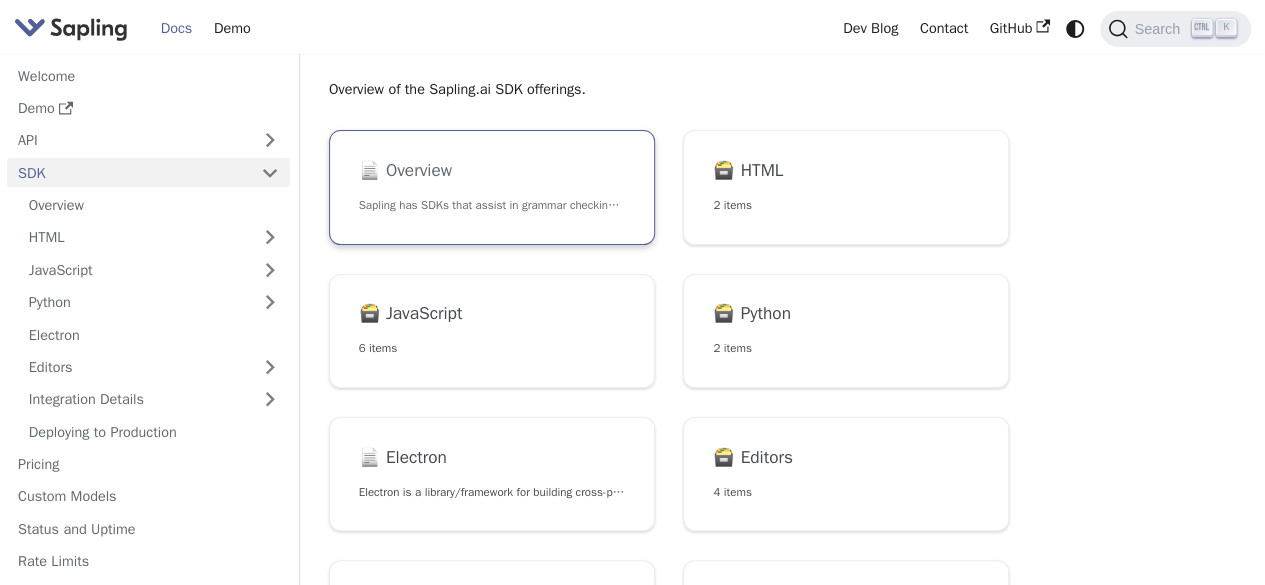 click on "Sapling has SDKs that assist in grammar checking text for Python and JavaScript, and an HTTP API that is language agnostic." at bounding box center [492, 205] 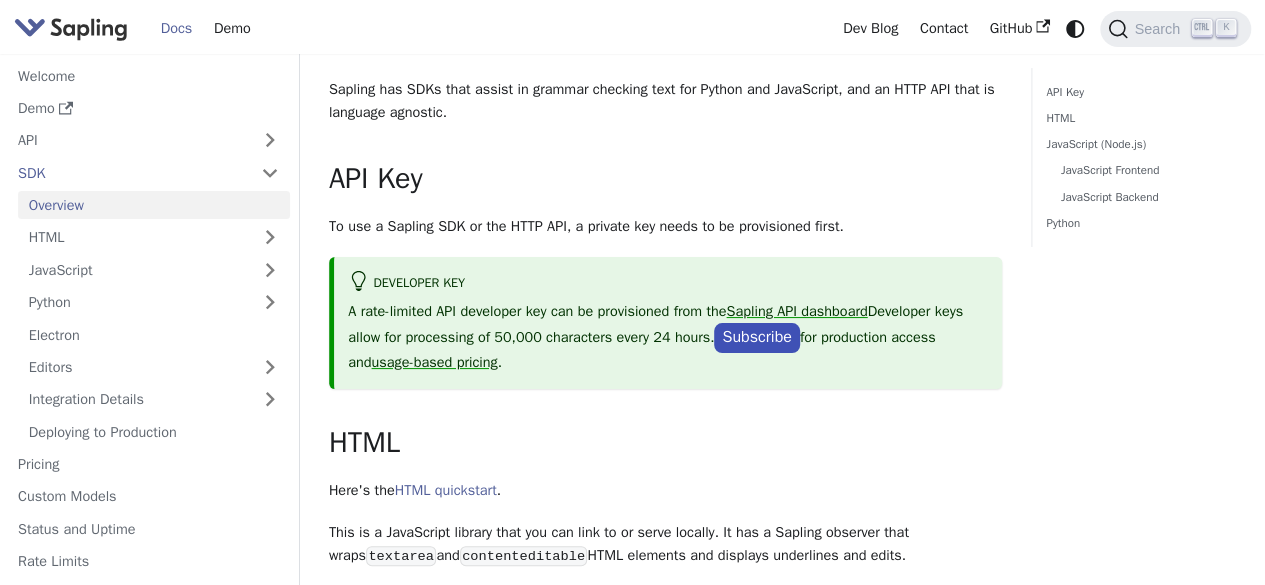 scroll, scrollTop: 0, scrollLeft: 0, axis: both 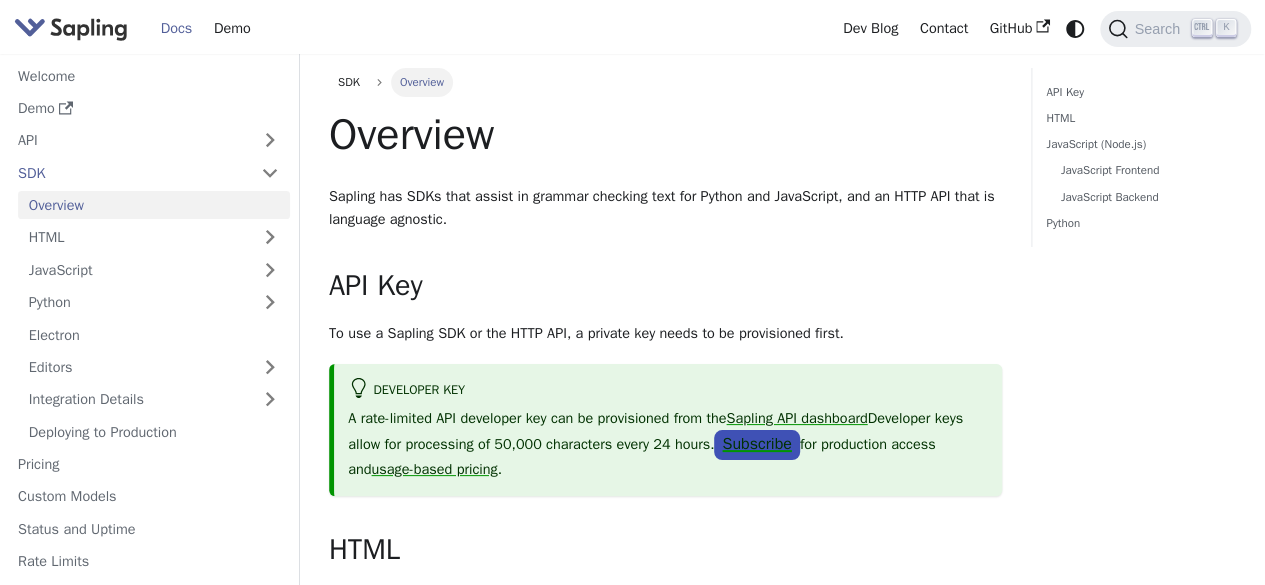click on "Subscribe" at bounding box center [756, 445] 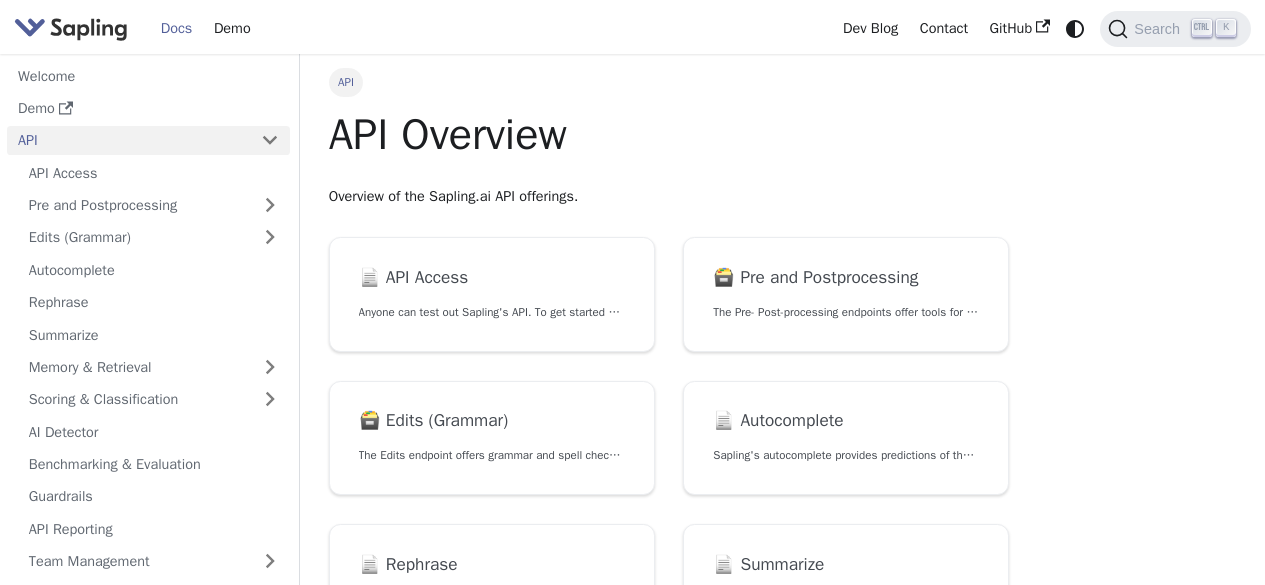 scroll, scrollTop: 0, scrollLeft: 0, axis: both 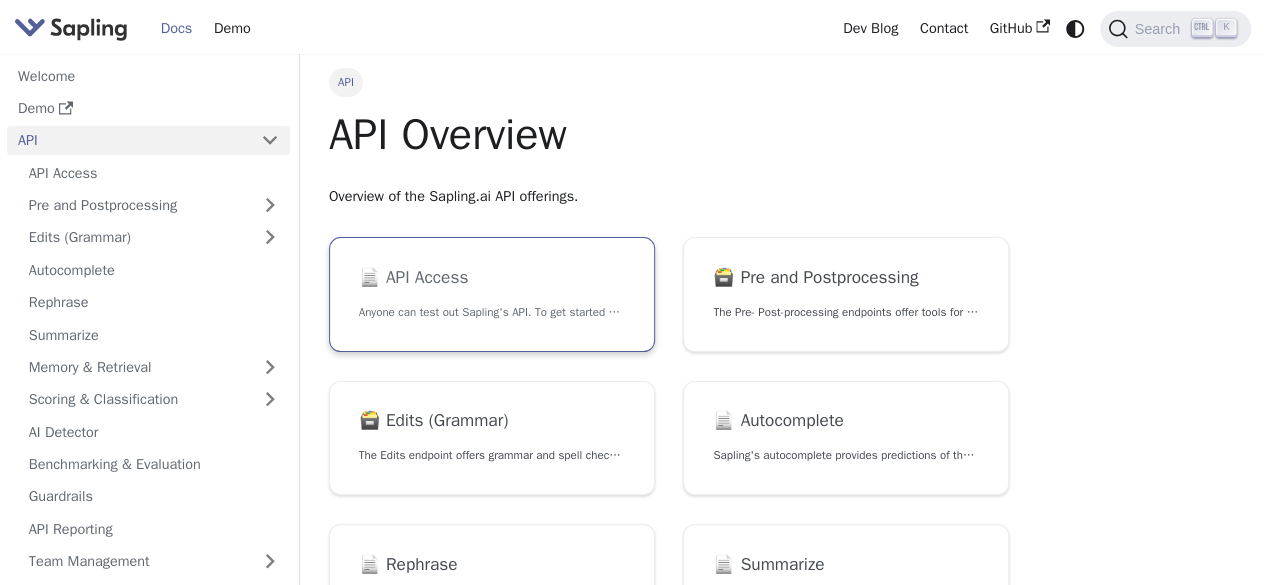 click on "Anyone can test out Sapling's API. To get started with the API, simply:" at bounding box center [492, 312] 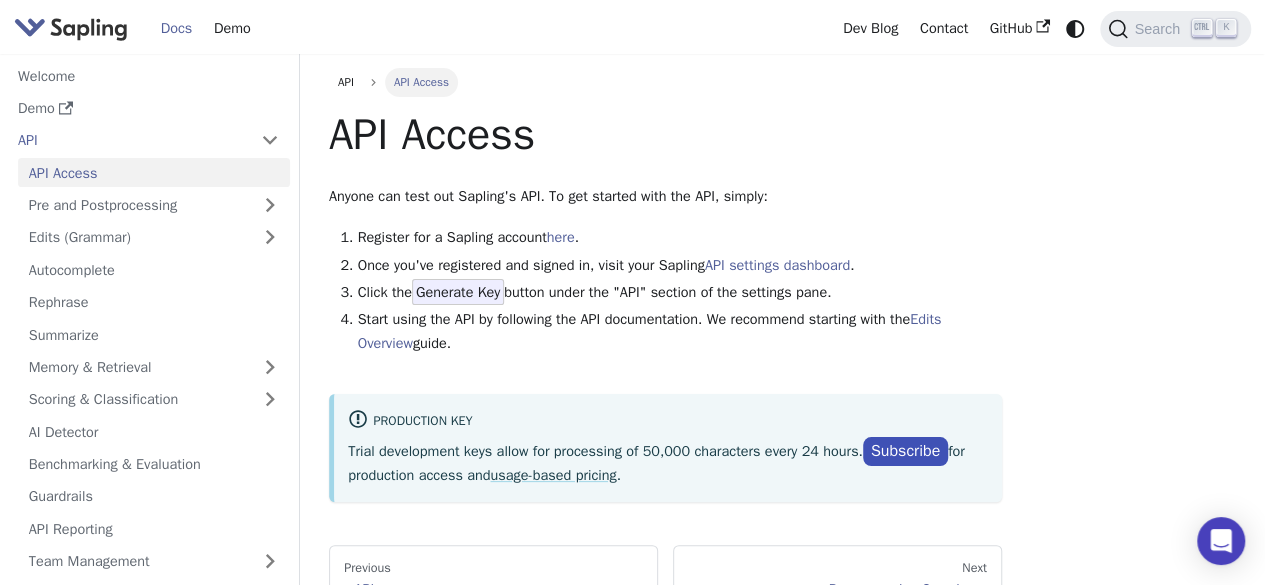 click on "Generate Key" at bounding box center [458, 292] 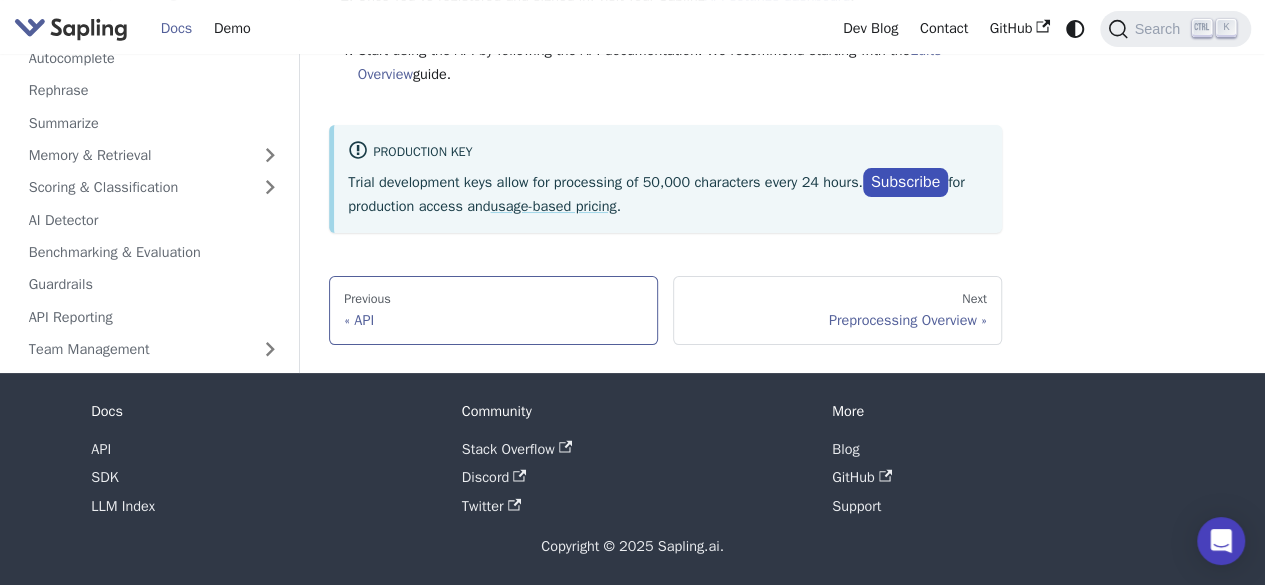 click on "Previous API" at bounding box center (493, 310) 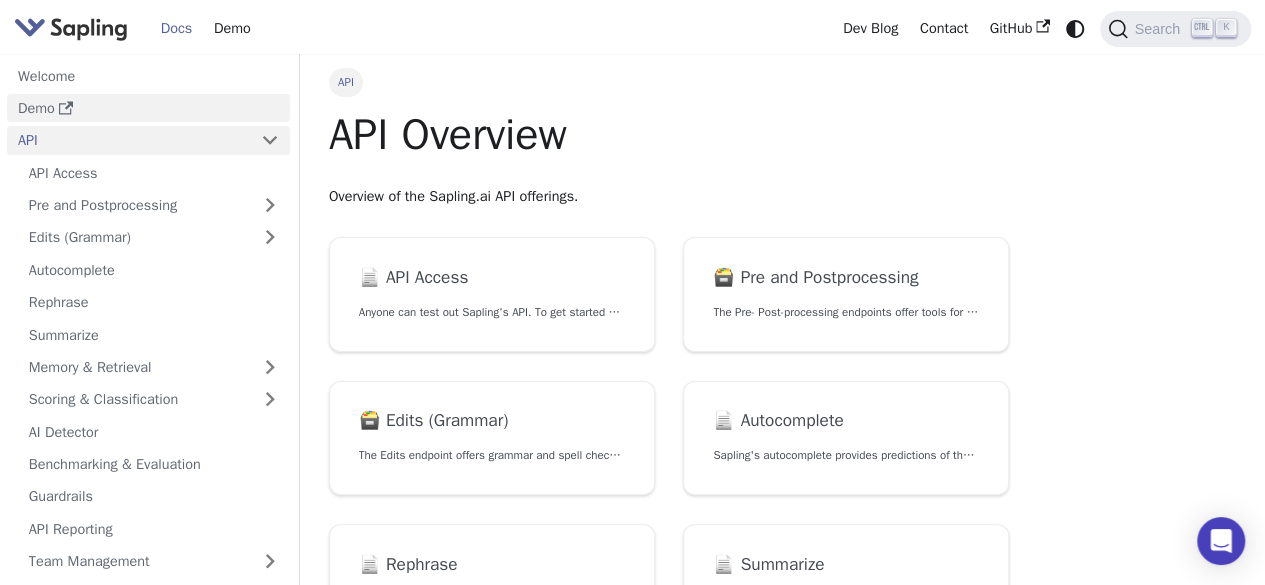 click on "Demo" at bounding box center (148, 108) 